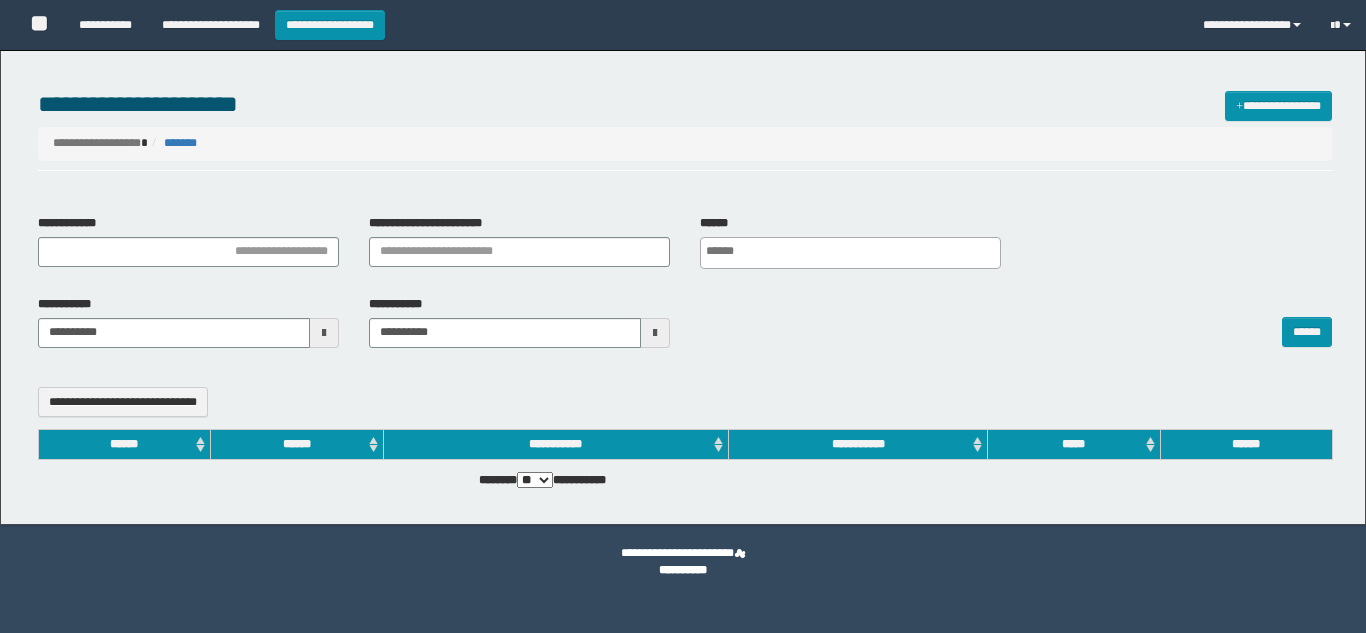 select 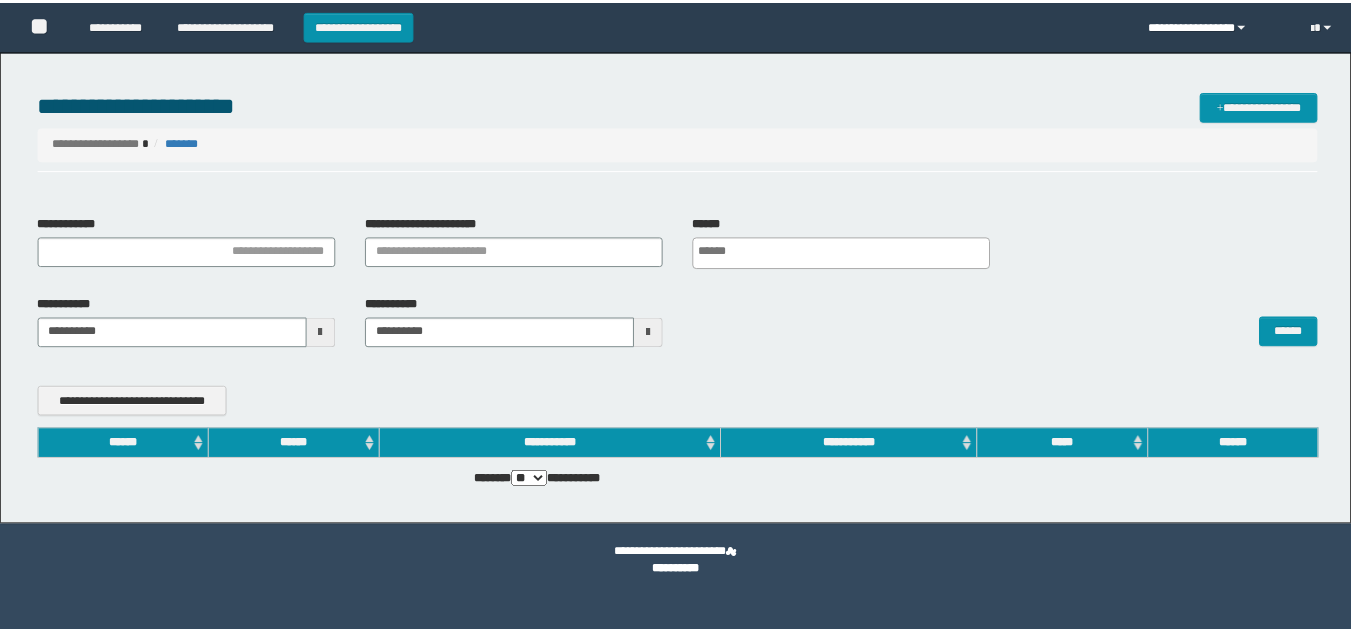 scroll, scrollTop: 0, scrollLeft: 0, axis: both 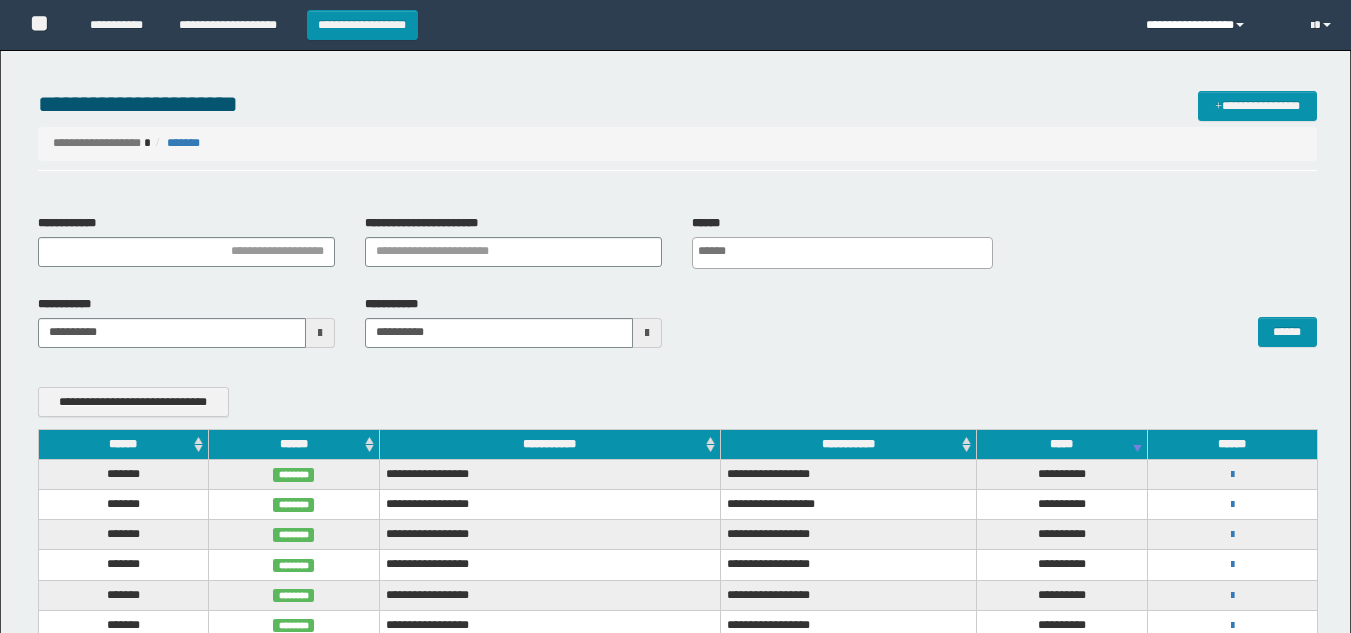 click on "**********" at bounding box center [1213, 25] 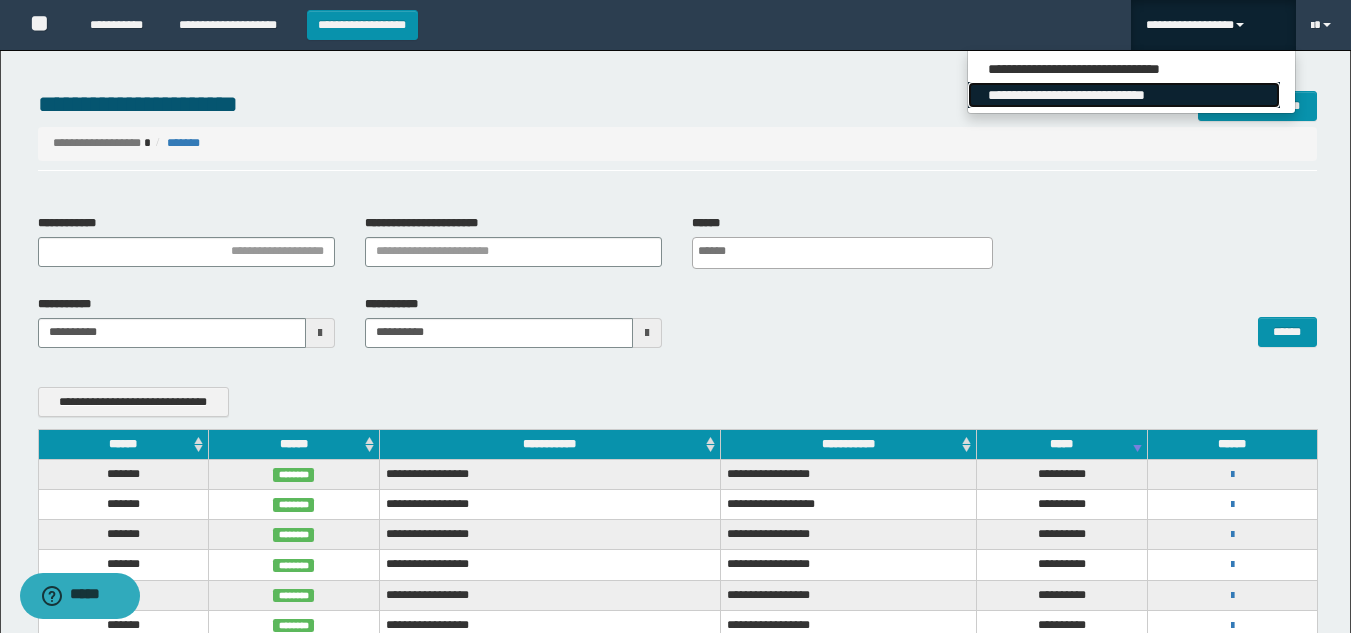 click on "**********" at bounding box center (1124, 95) 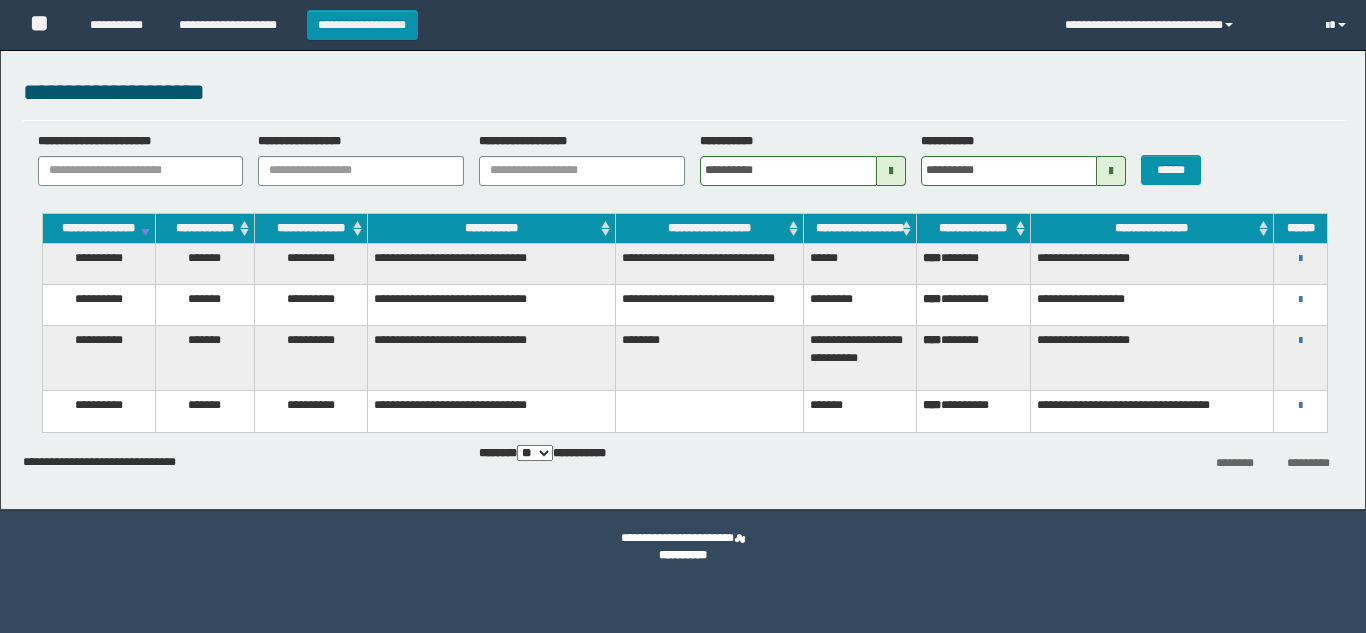scroll, scrollTop: 0, scrollLeft: 0, axis: both 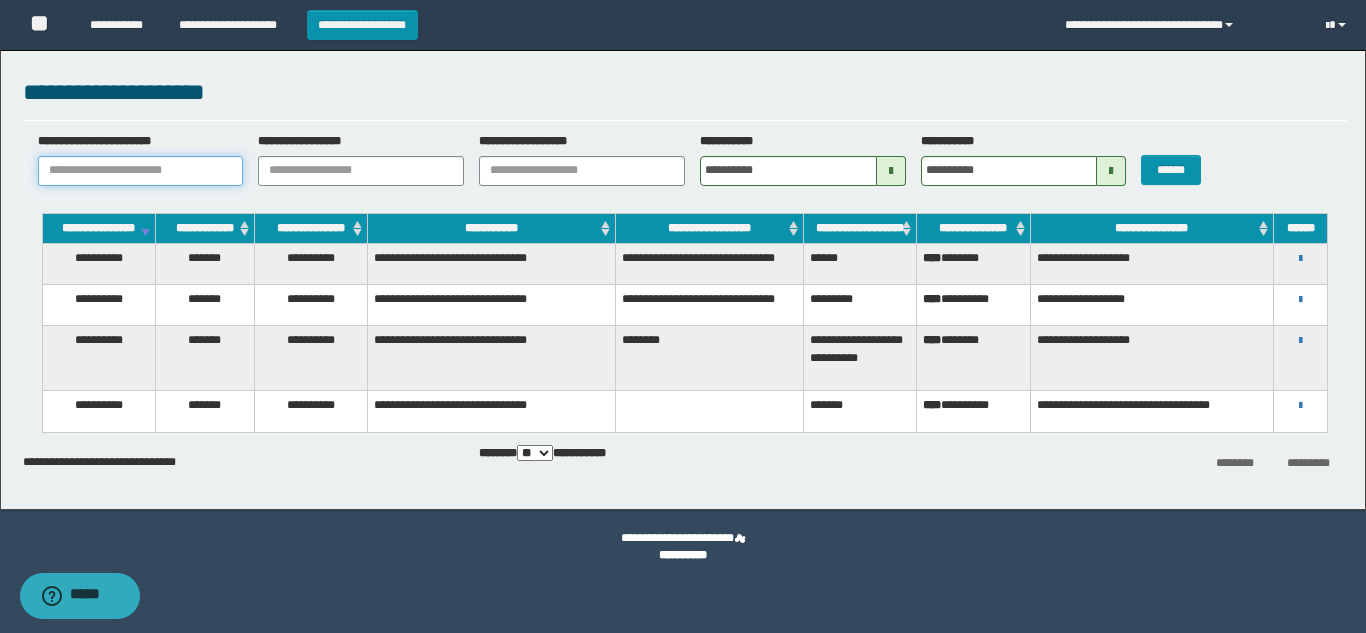 click on "**********" at bounding box center (141, 171) 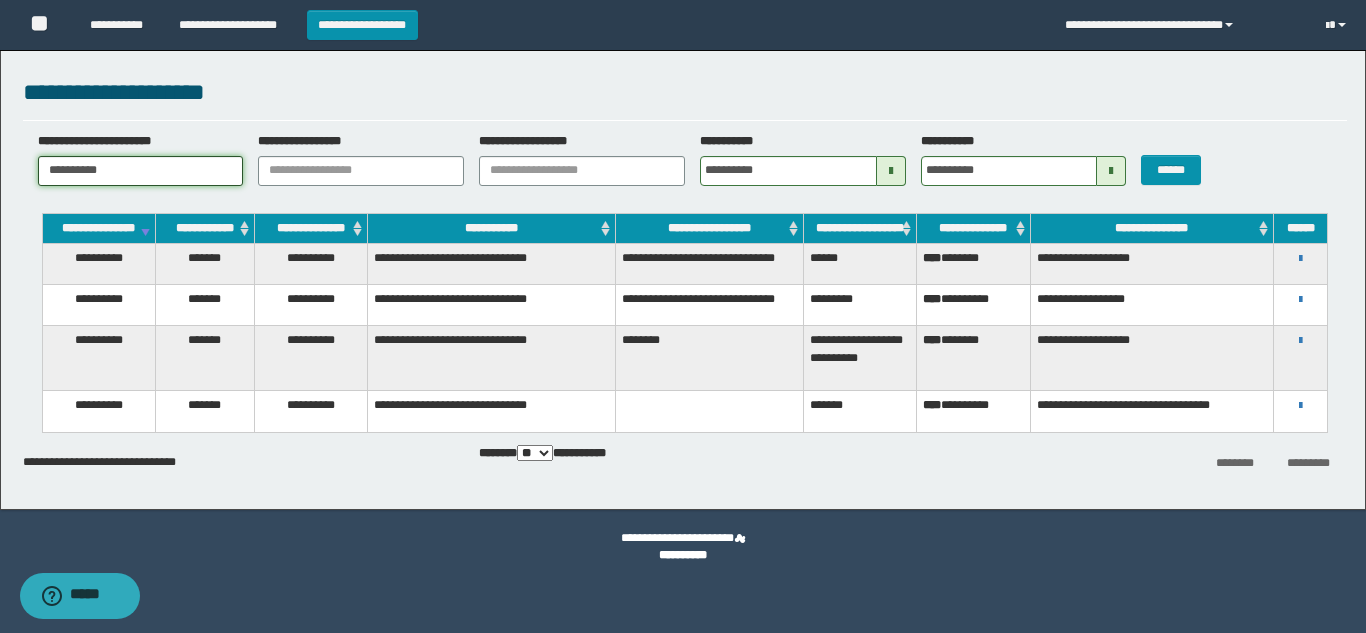 type on "**********" 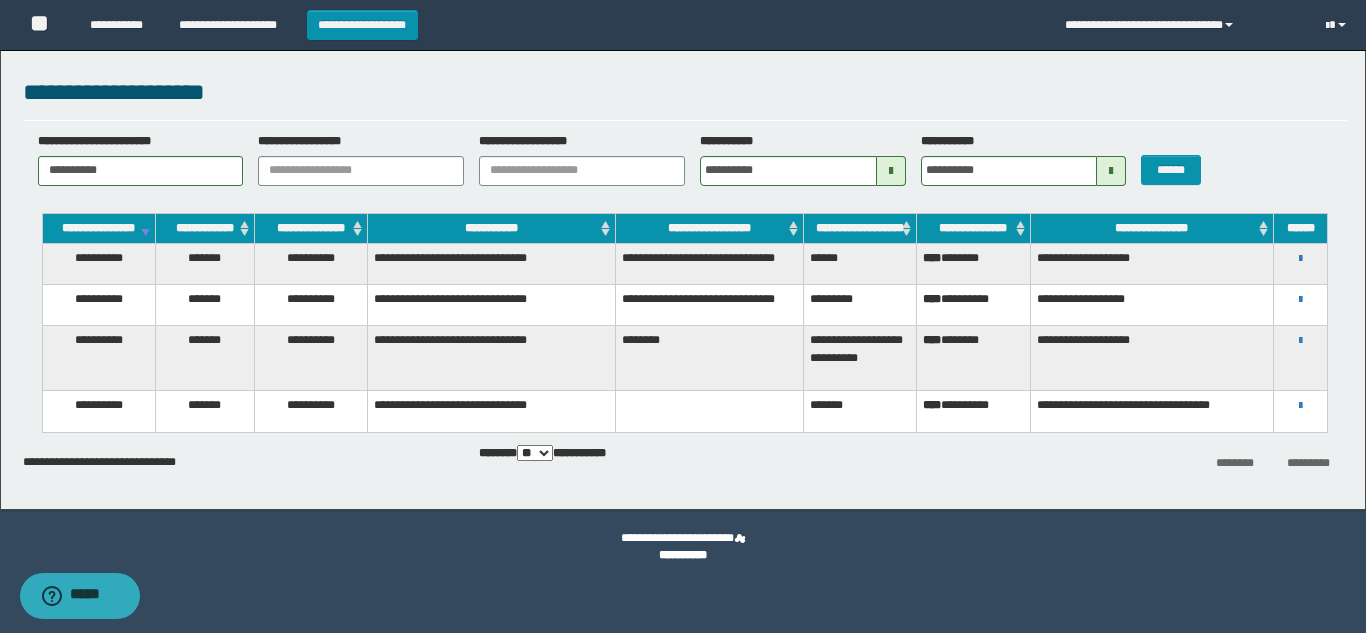 click on "**********" at bounding box center (685, 166) 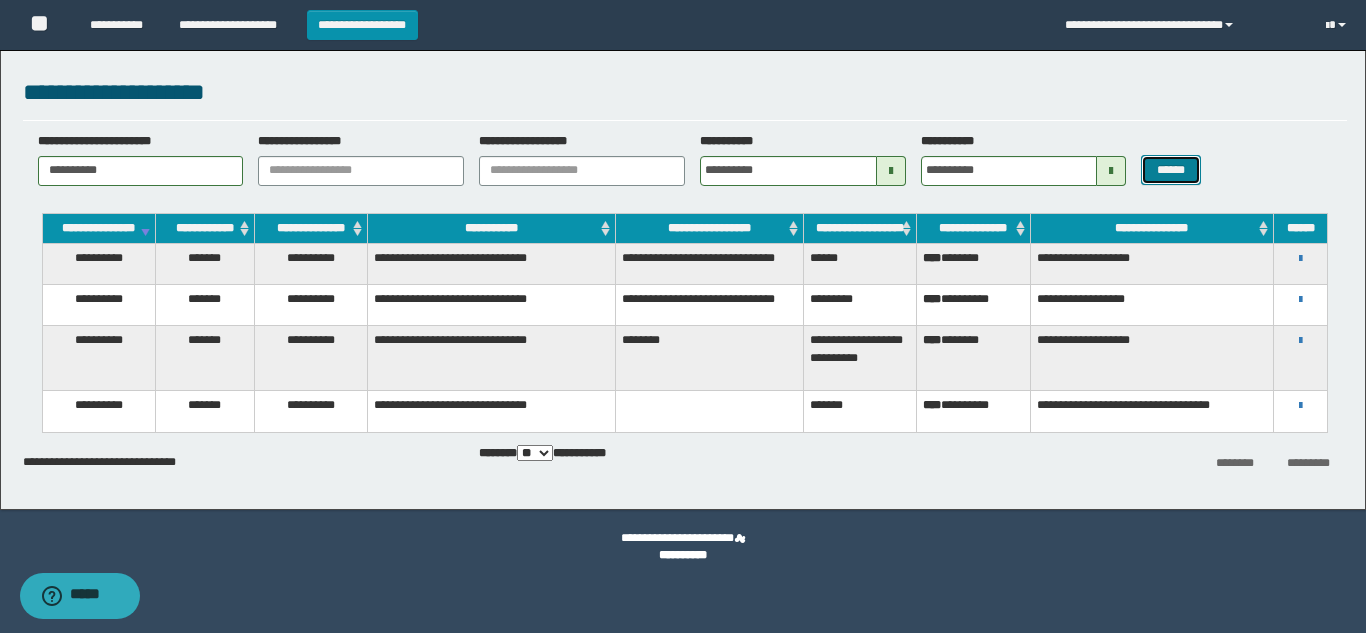 click on "******" at bounding box center [1170, 170] 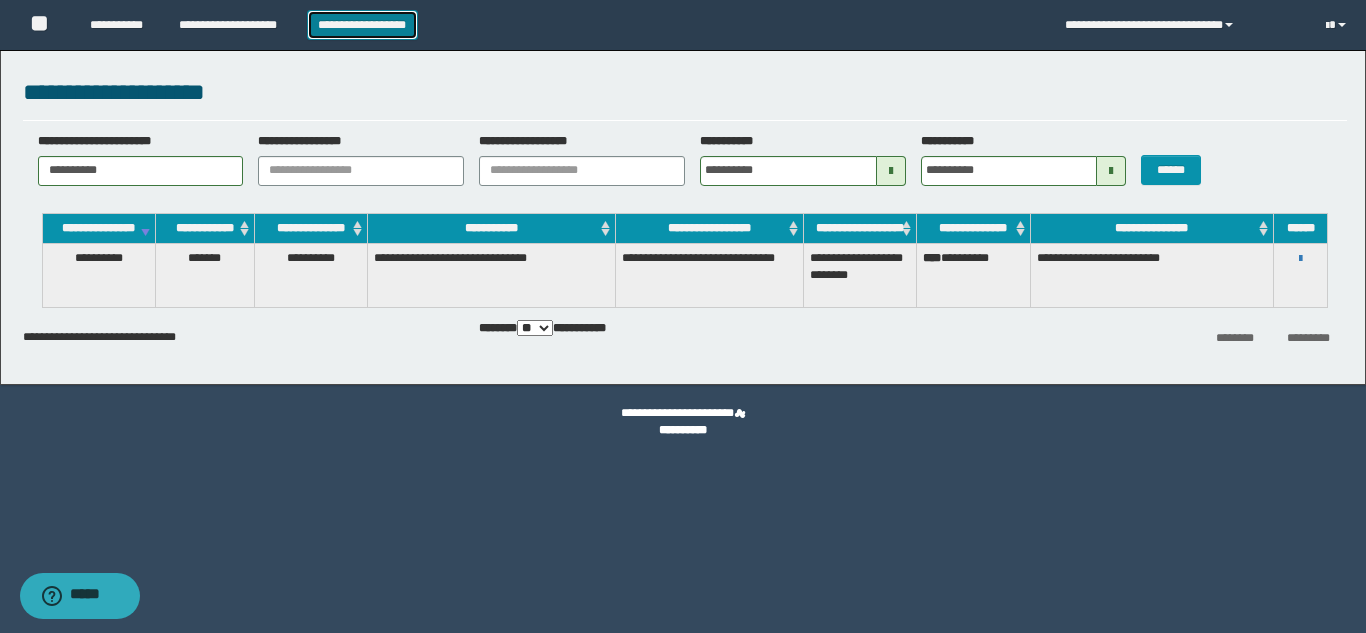 click on "**********" at bounding box center (362, 25) 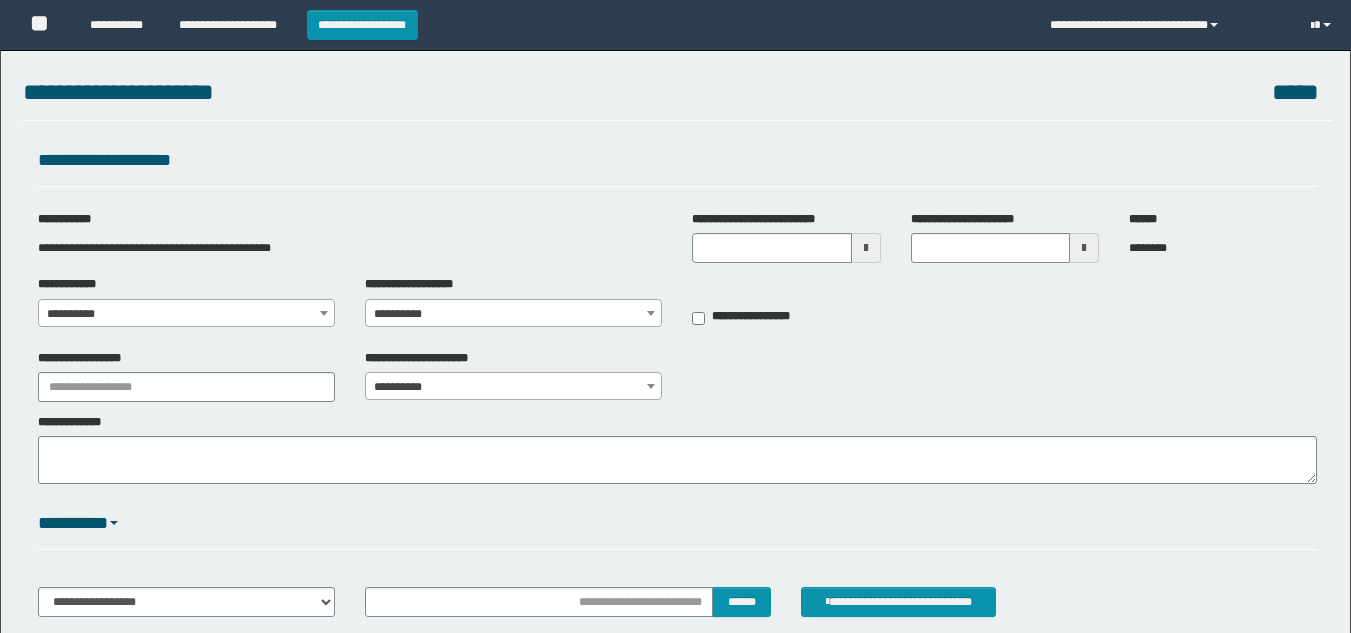 scroll, scrollTop: 0, scrollLeft: 0, axis: both 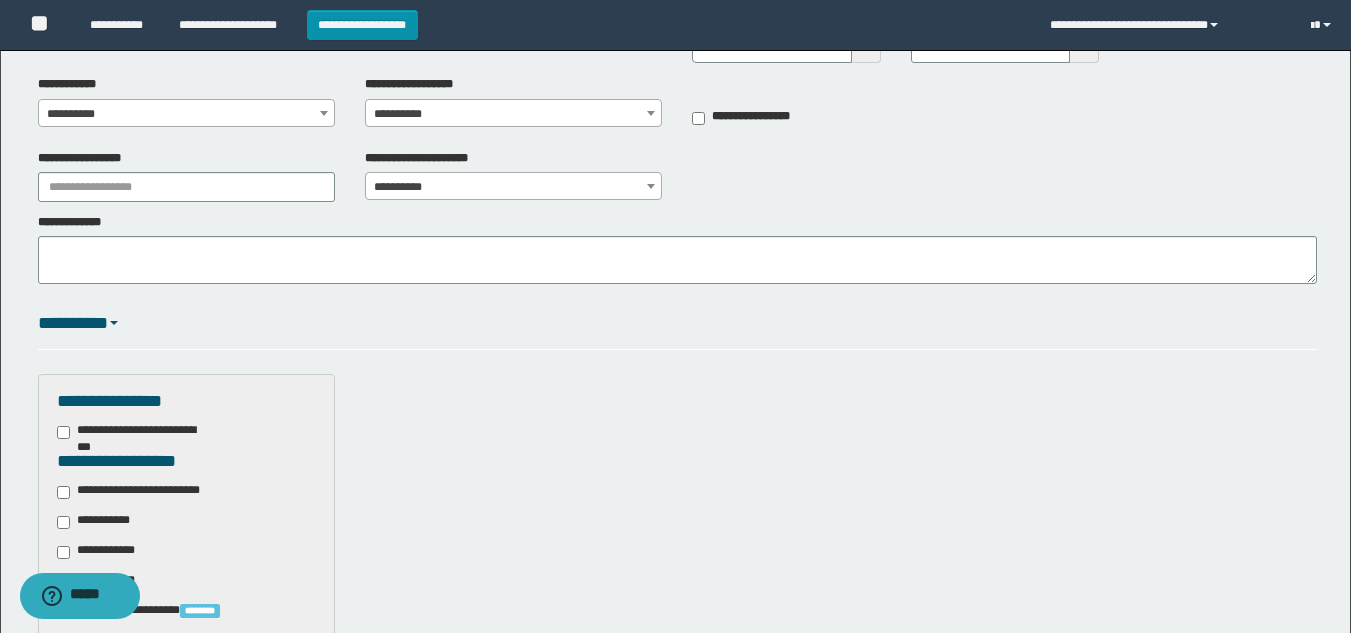 click on "**********" at bounding box center [186, 114] 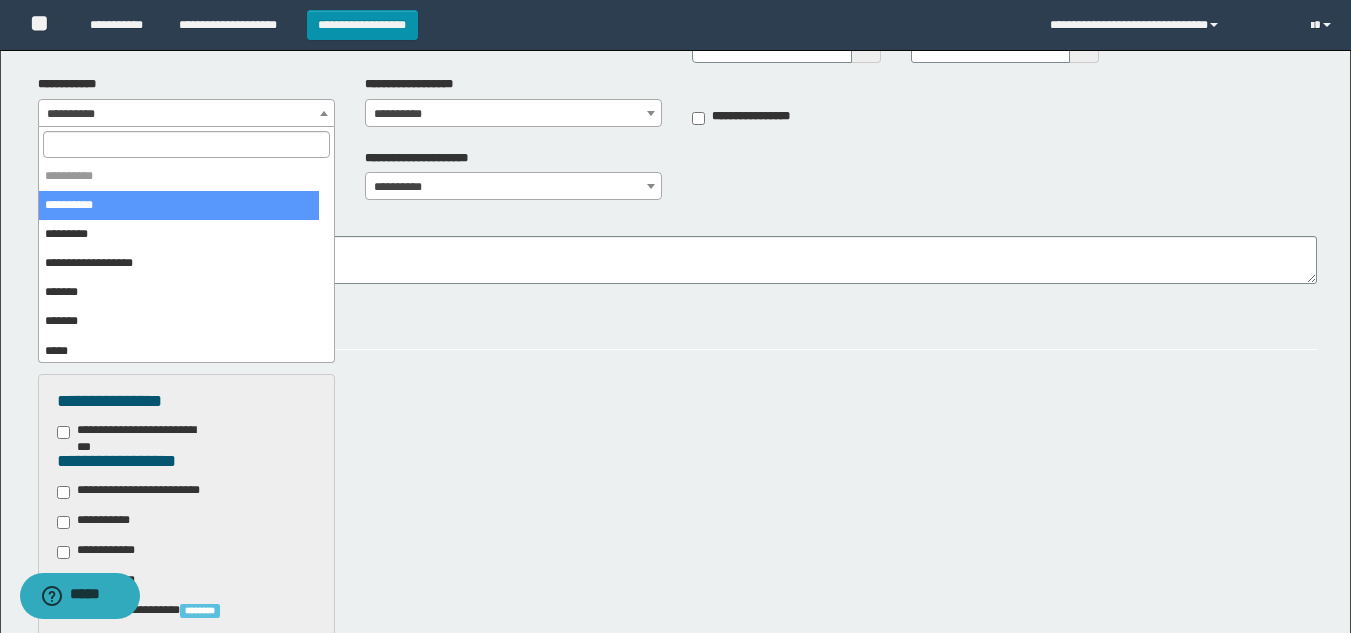 click at bounding box center (186, 144) 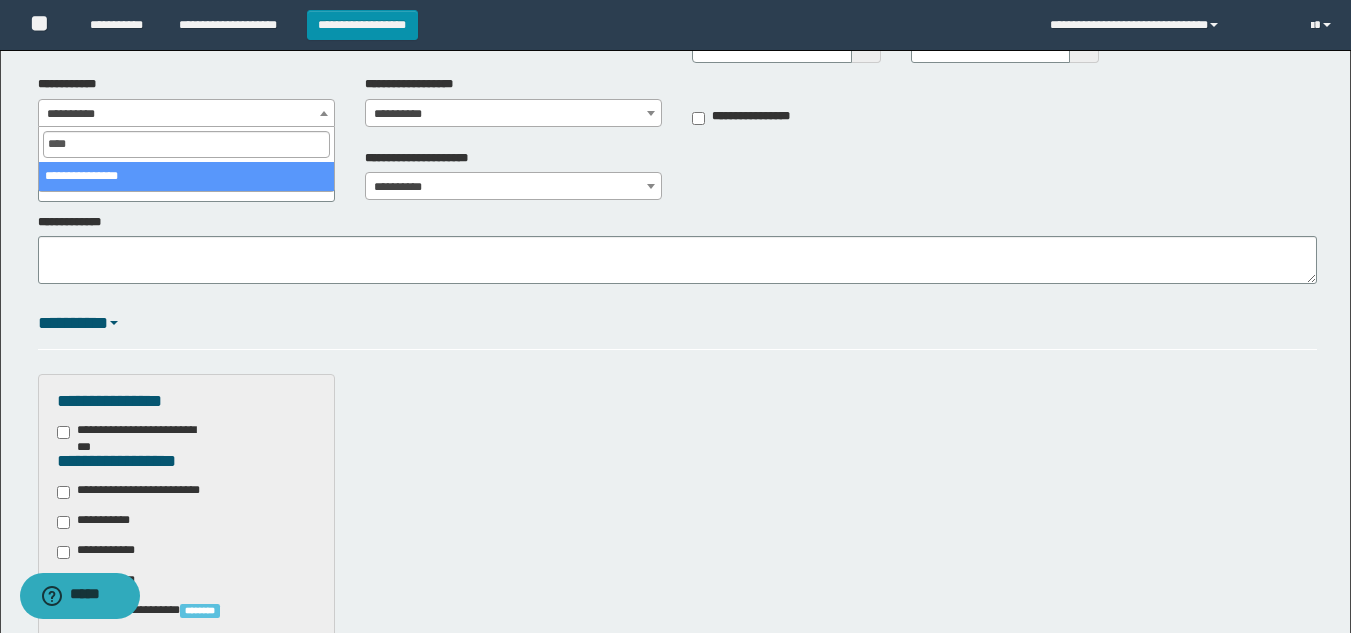 type on "****" 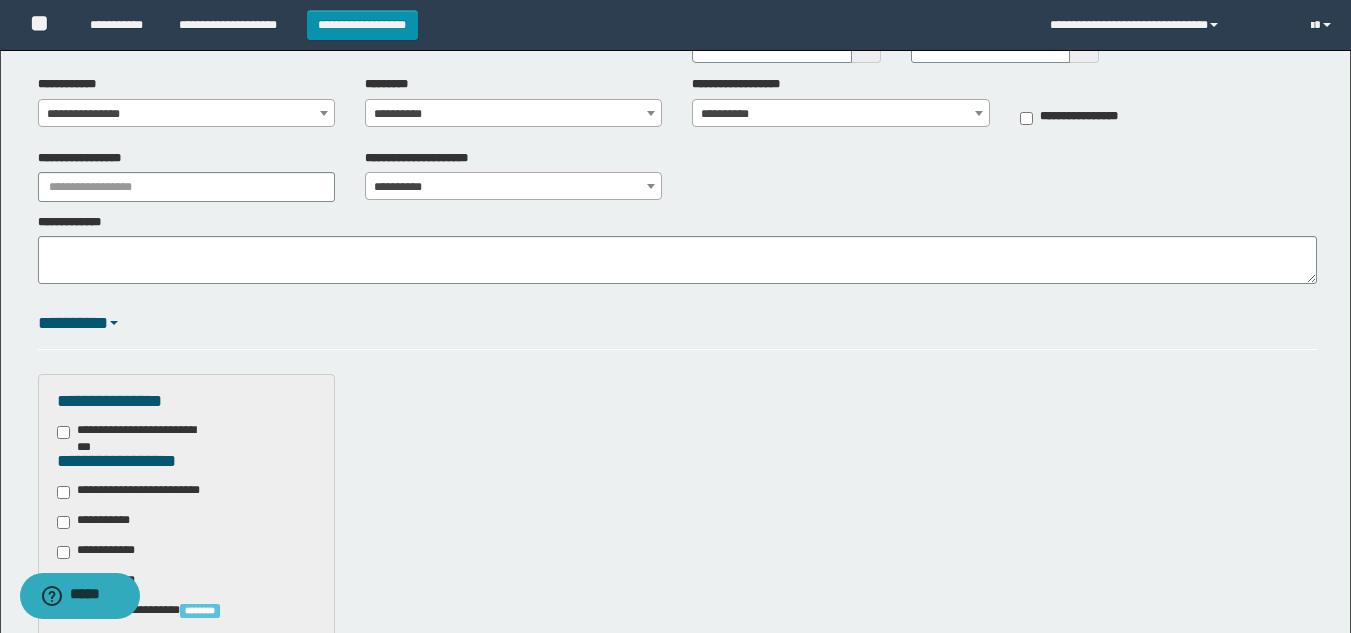 click on "**********" at bounding box center (513, 114) 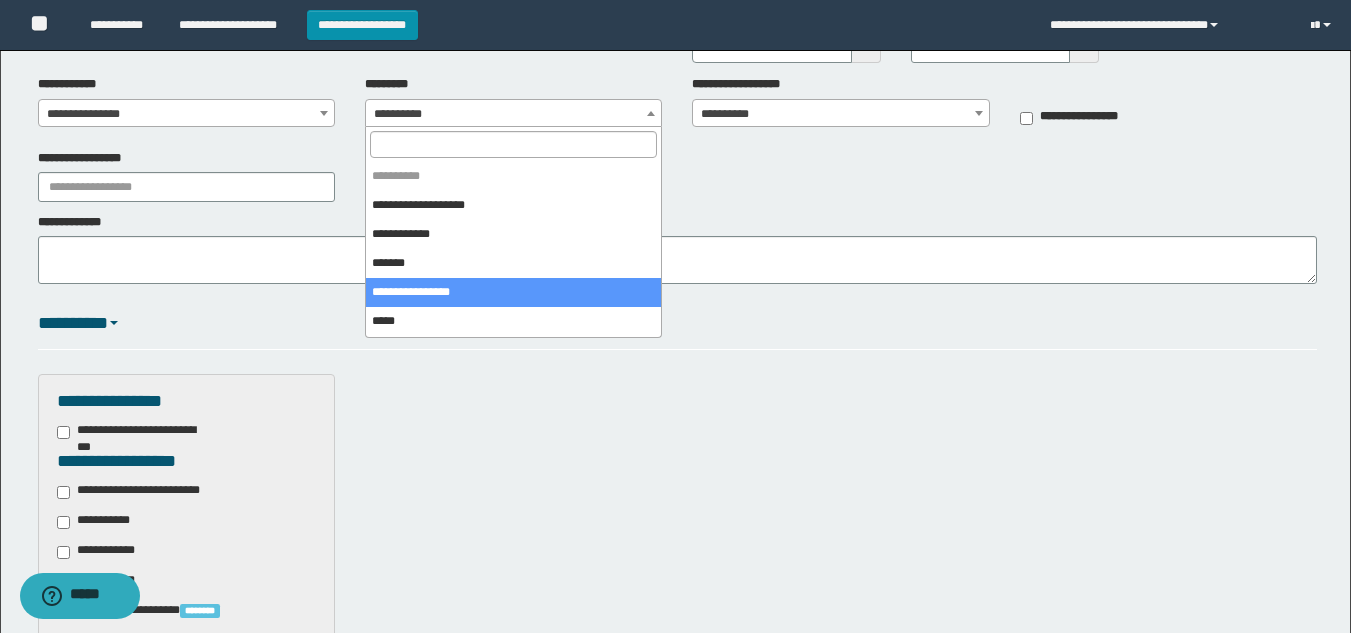 select on "****" 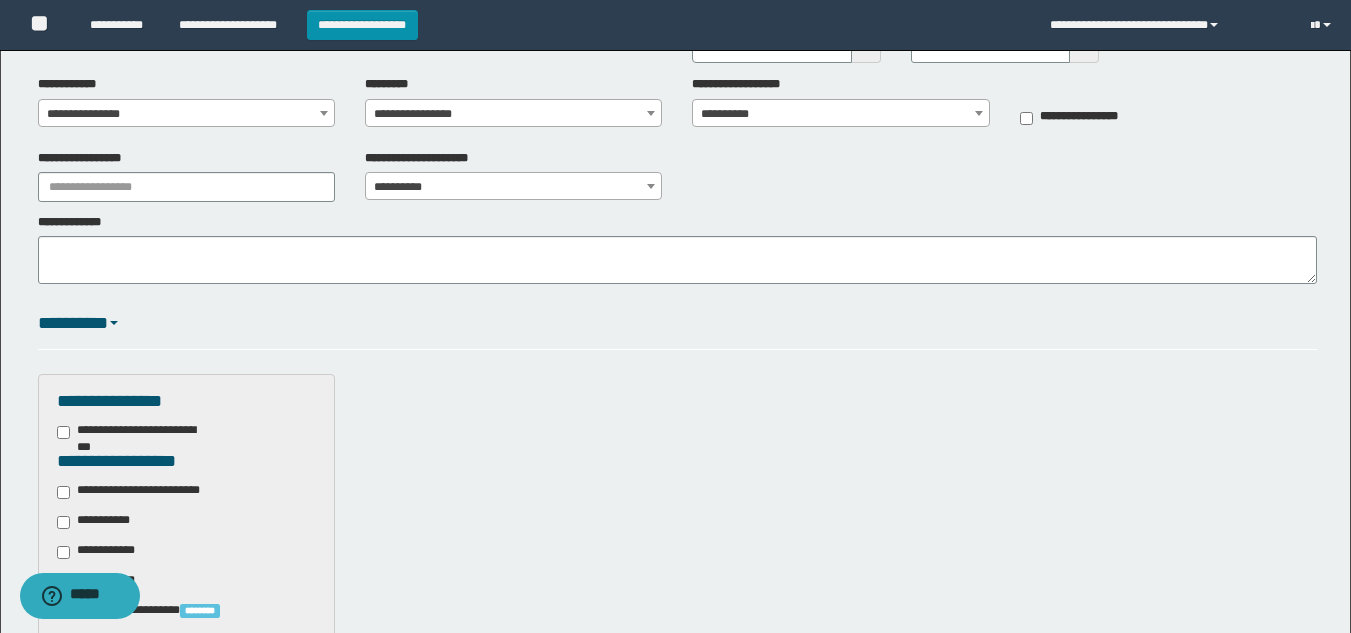 click on "**********" at bounding box center (840, 114) 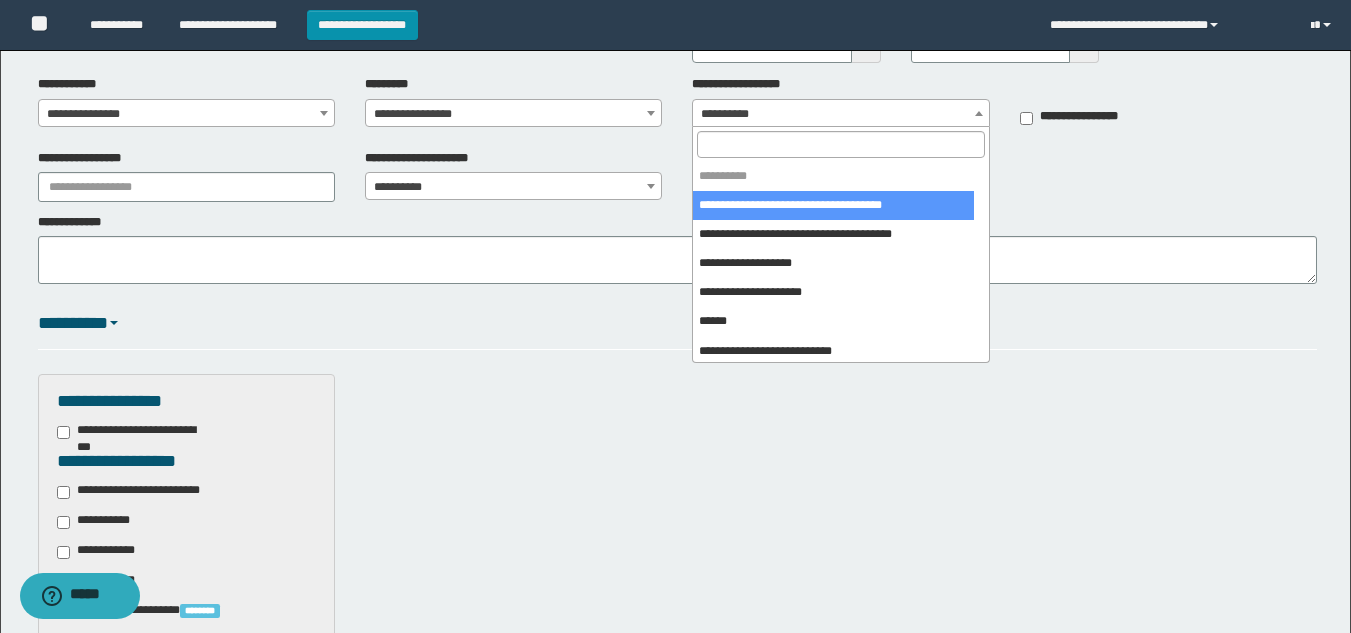 click at bounding box center [840, 144] 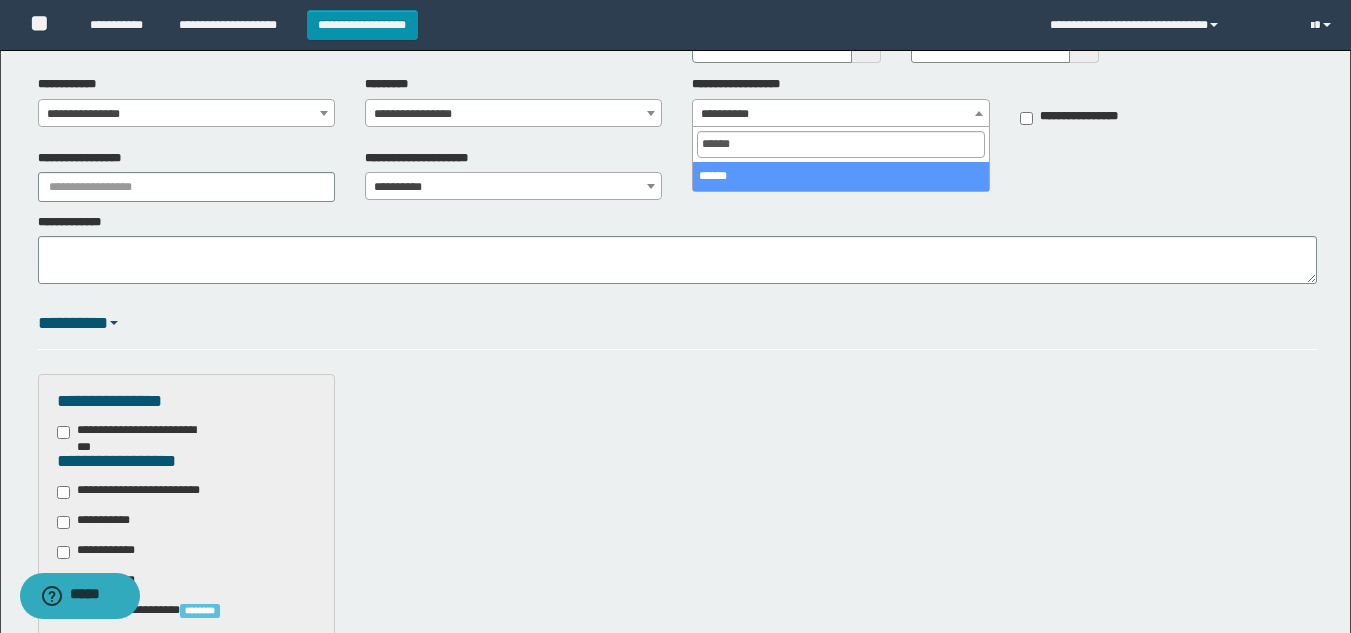 type on "******" 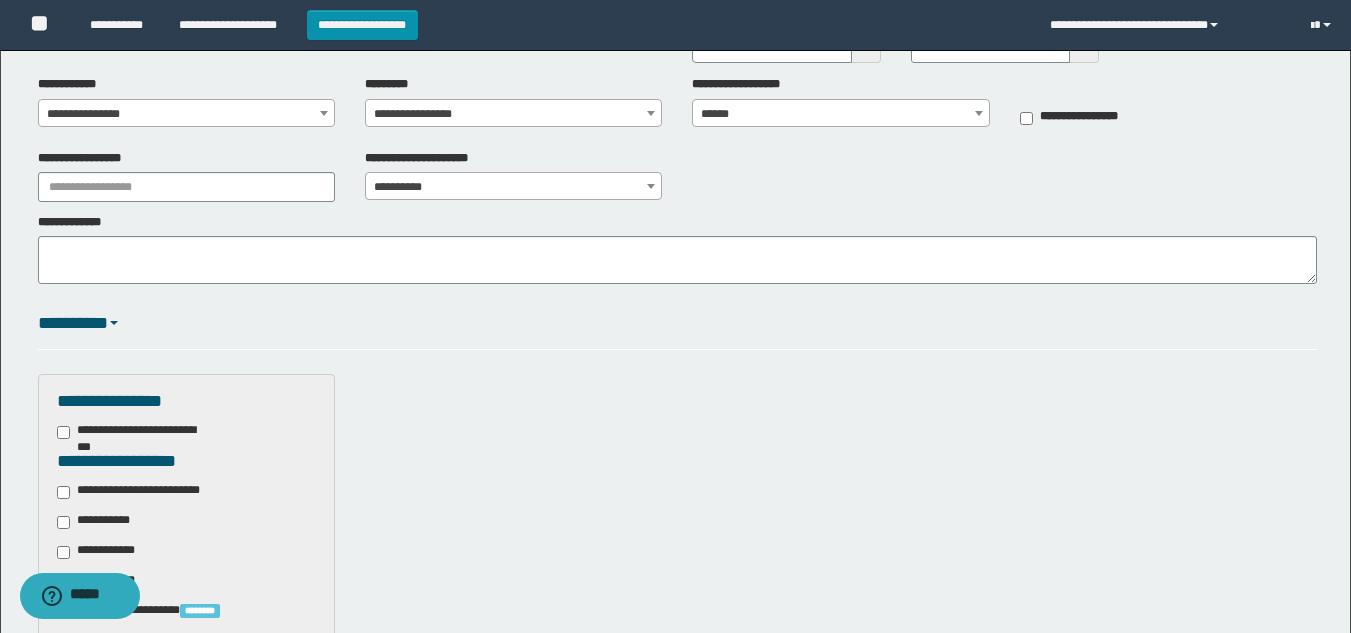 click on "**********" at bounding box center (675, 672) 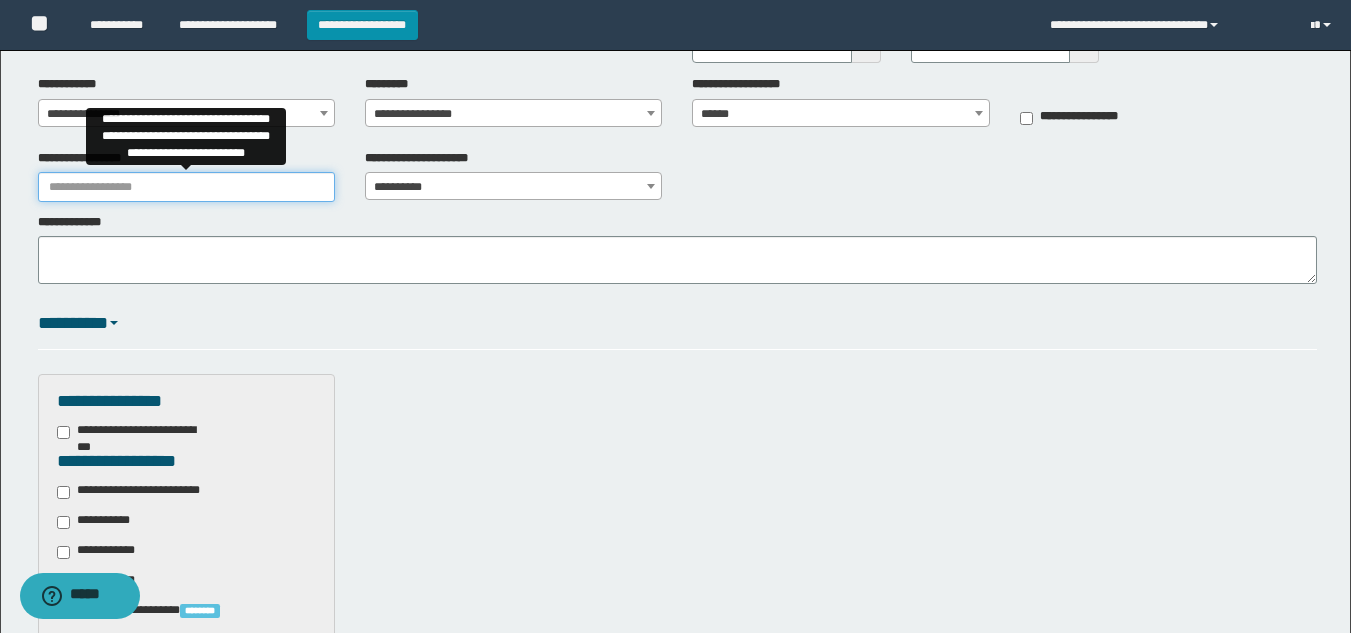 drag, startPoint x: 120, startPoint y: 186, endPoint x: 105, endPoint y: 176, distance: 18.027756 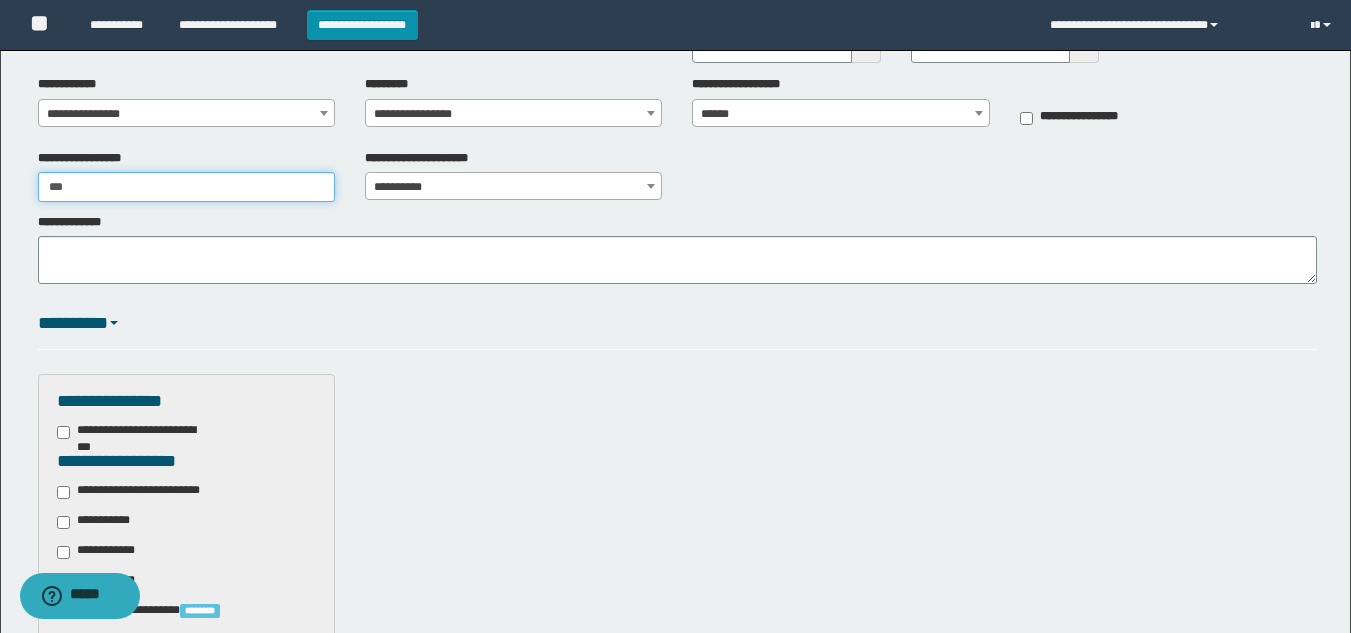 type on "**********" 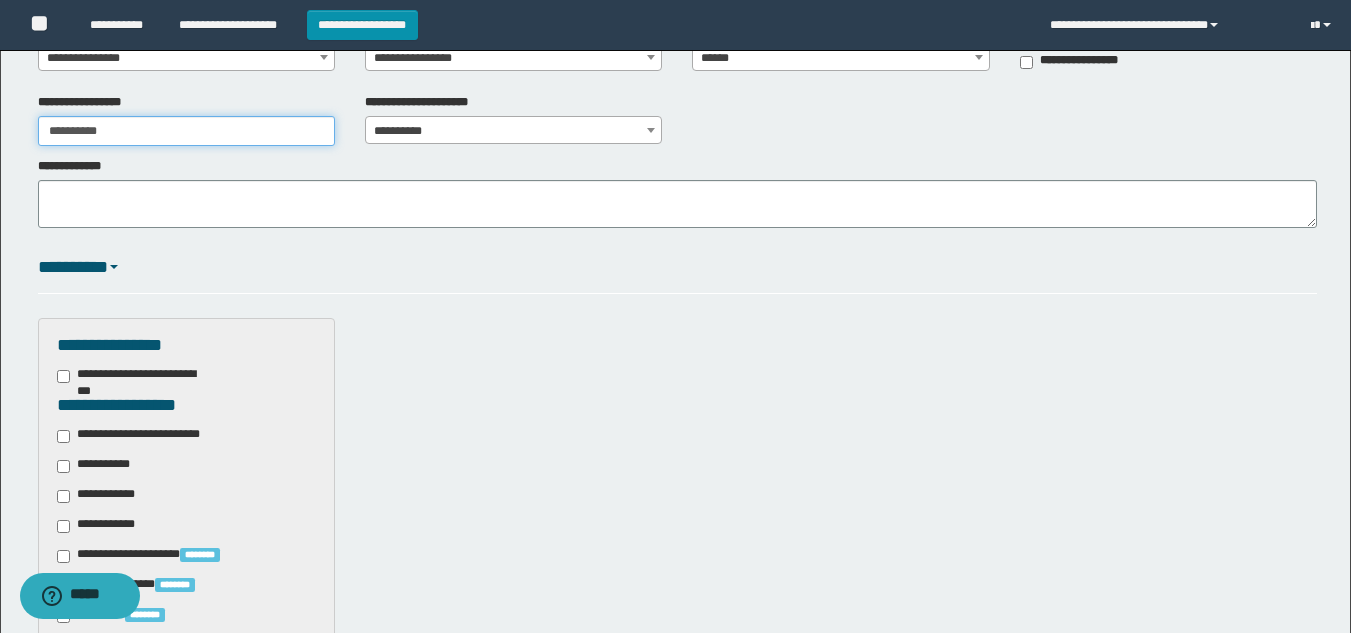 scroll, scrollTop: 300, scrollLeft: 0, axis: vertical 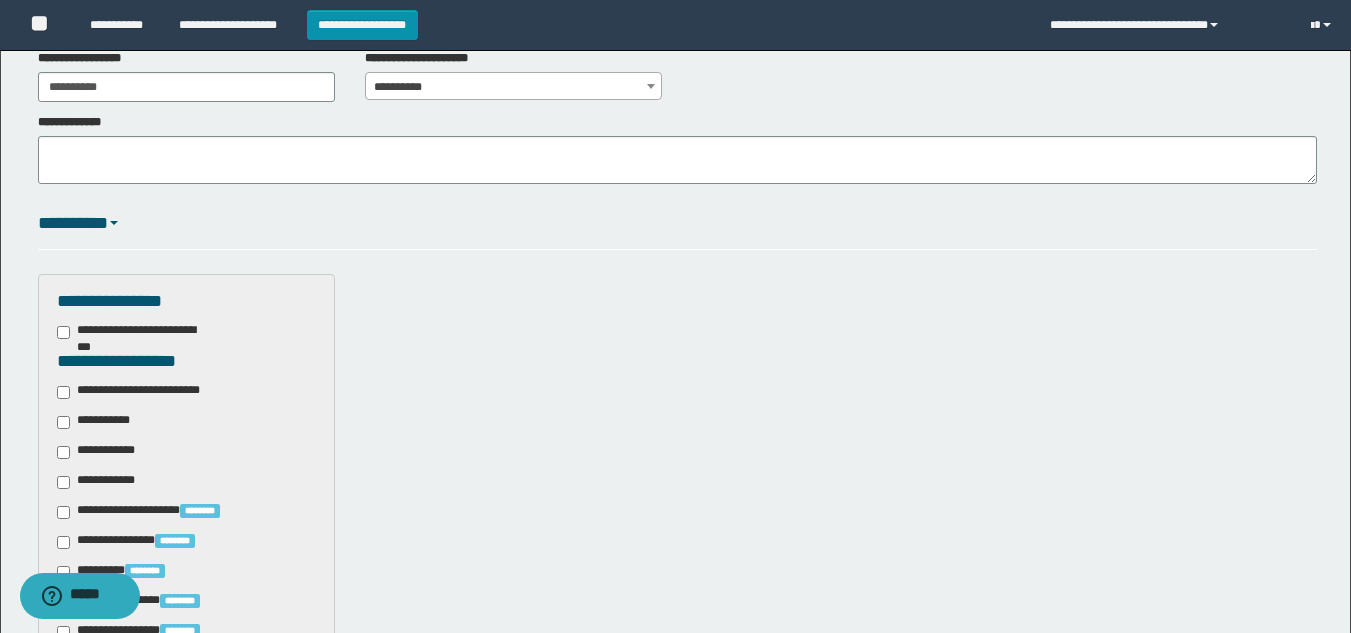 click on "**********" at bounding box center [143, 392] 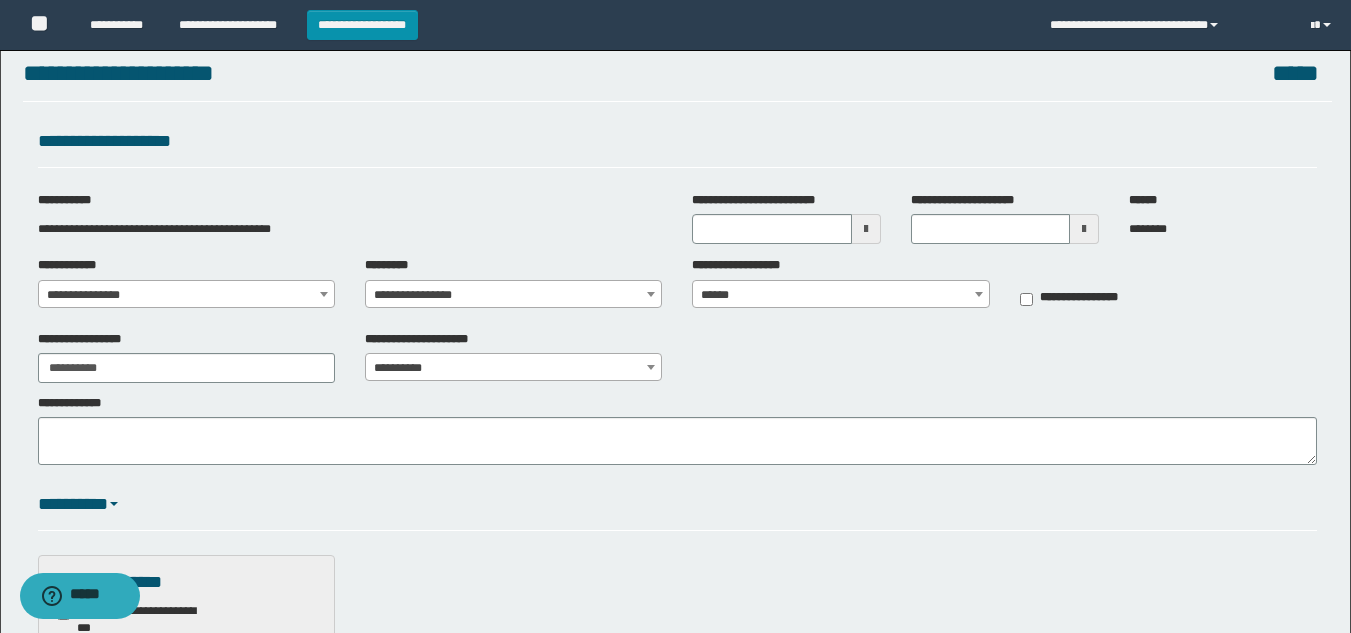 scroll, scrollTop: 0, scrollLeft: 0, axis: both 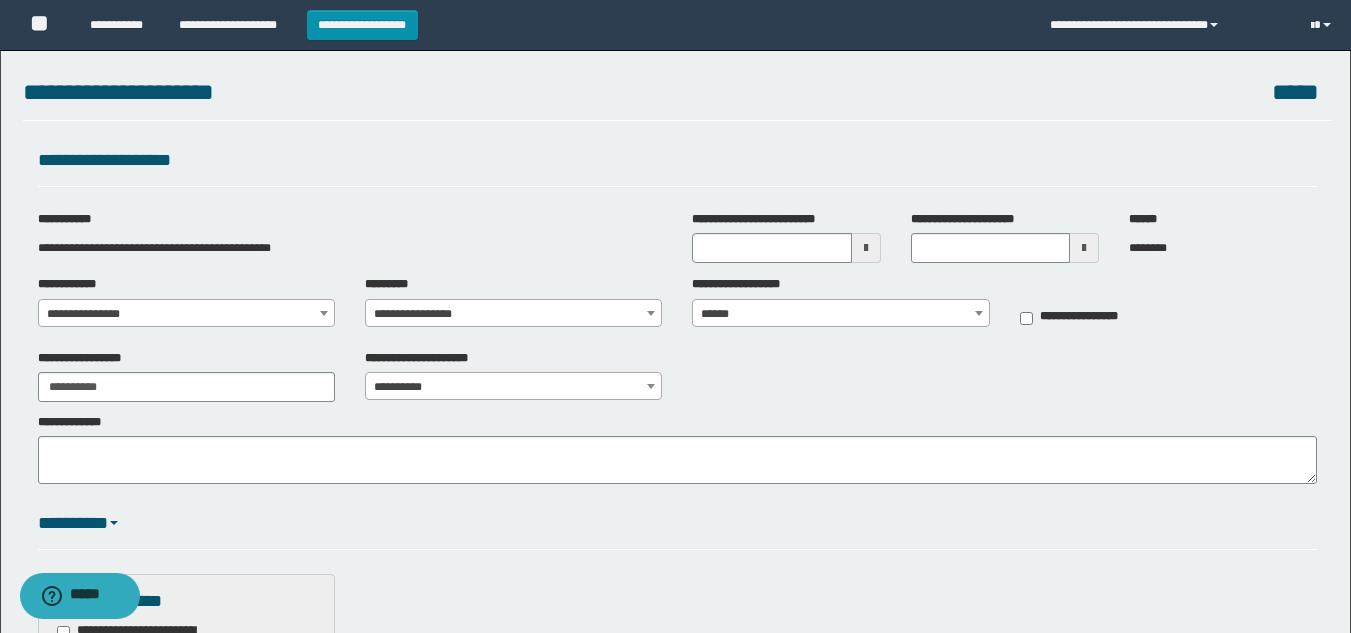 click at bounding box center (866, 248) 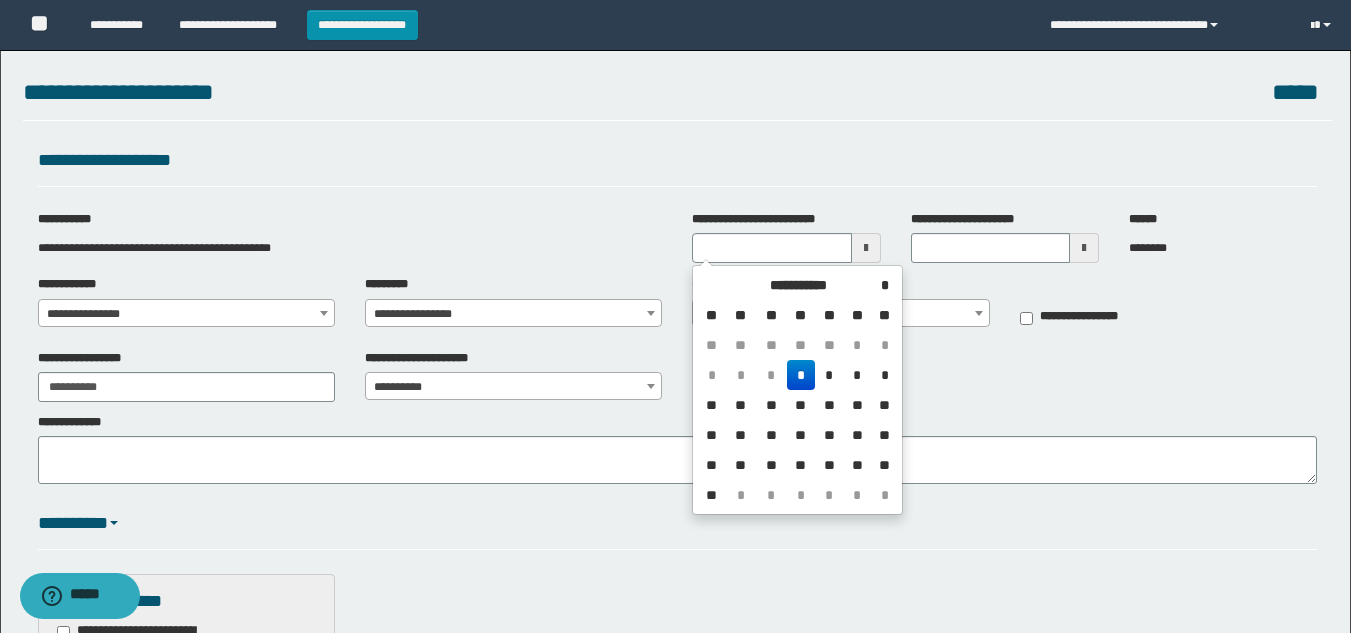 click on "*" at bounding box center (801, 375) 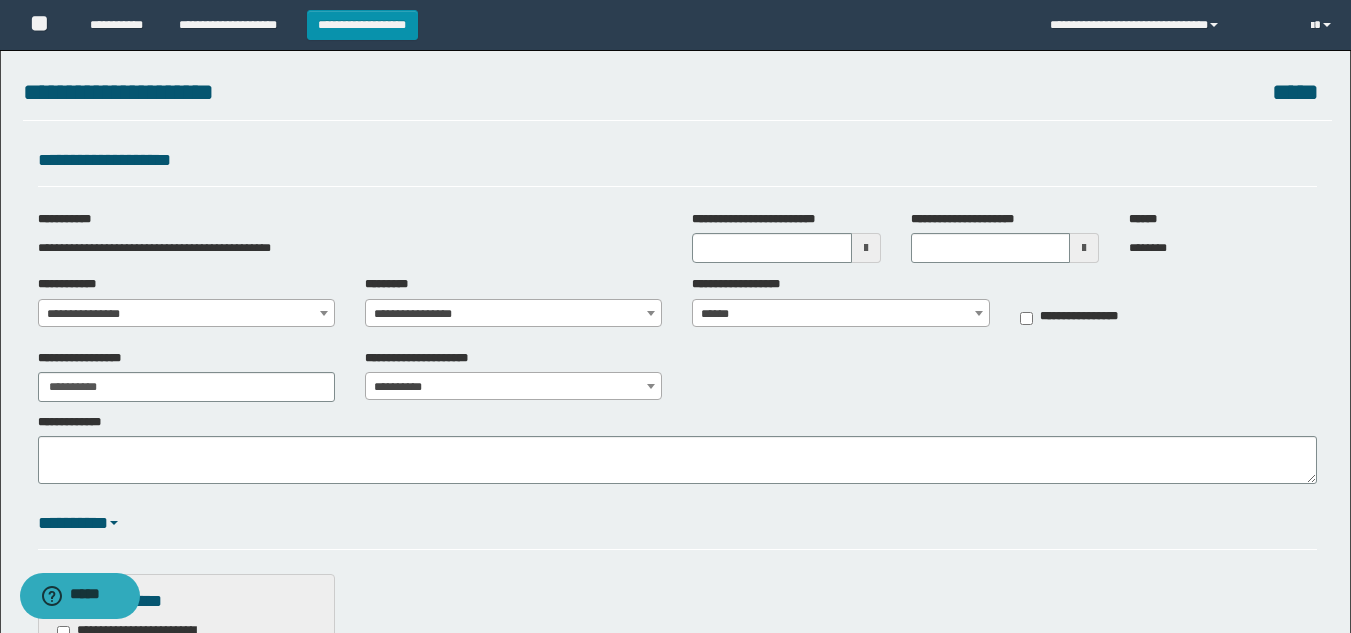 click on "**********" at bounding box center (675, 872) 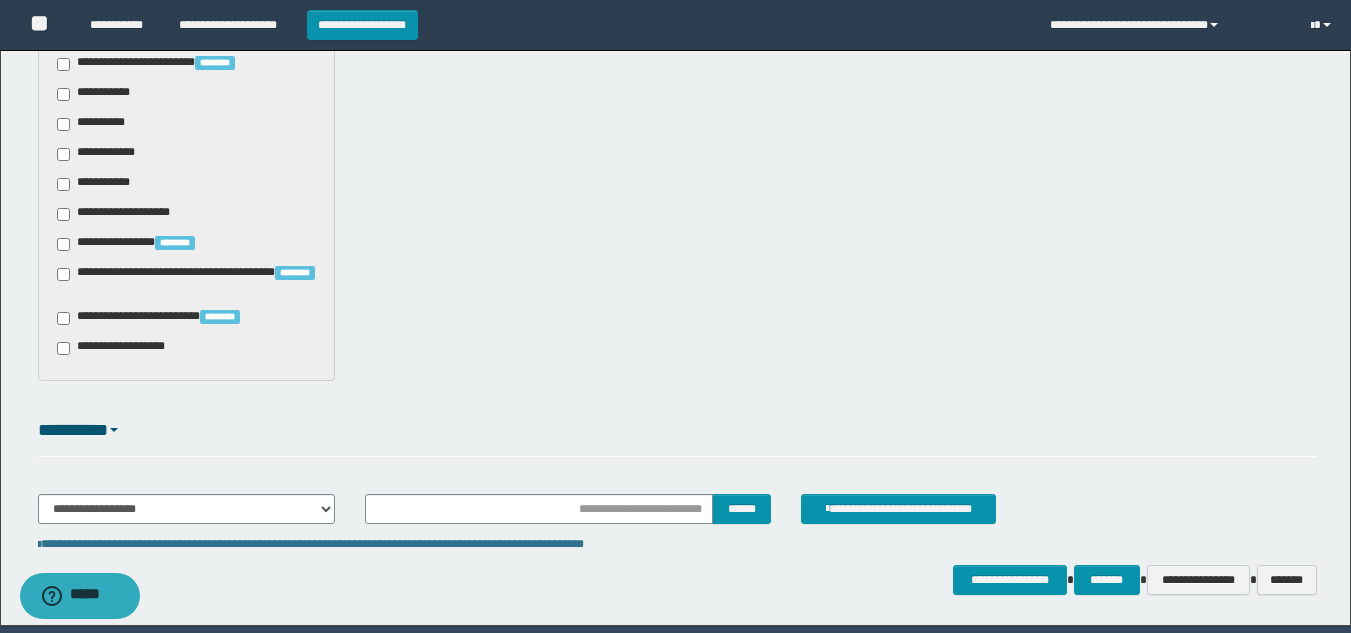 scroll, scrollTop: 1145, scrollLeft: 0, axis: vertical 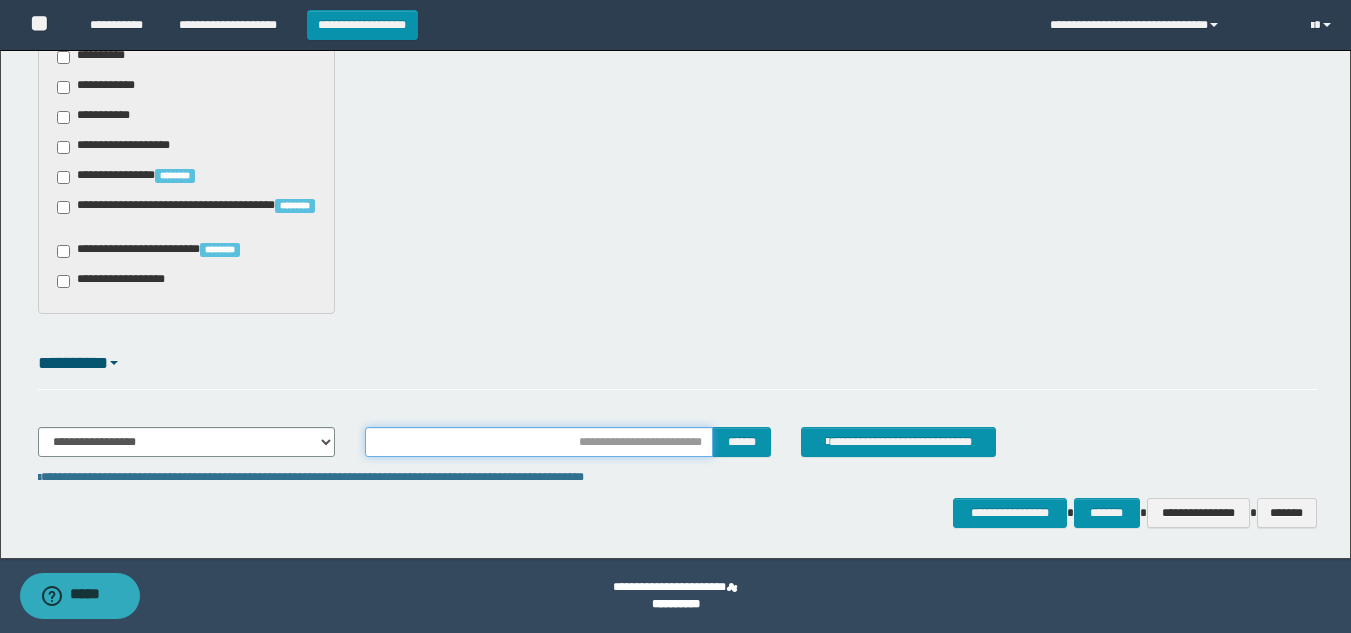 click at bounding box center [539, 442] 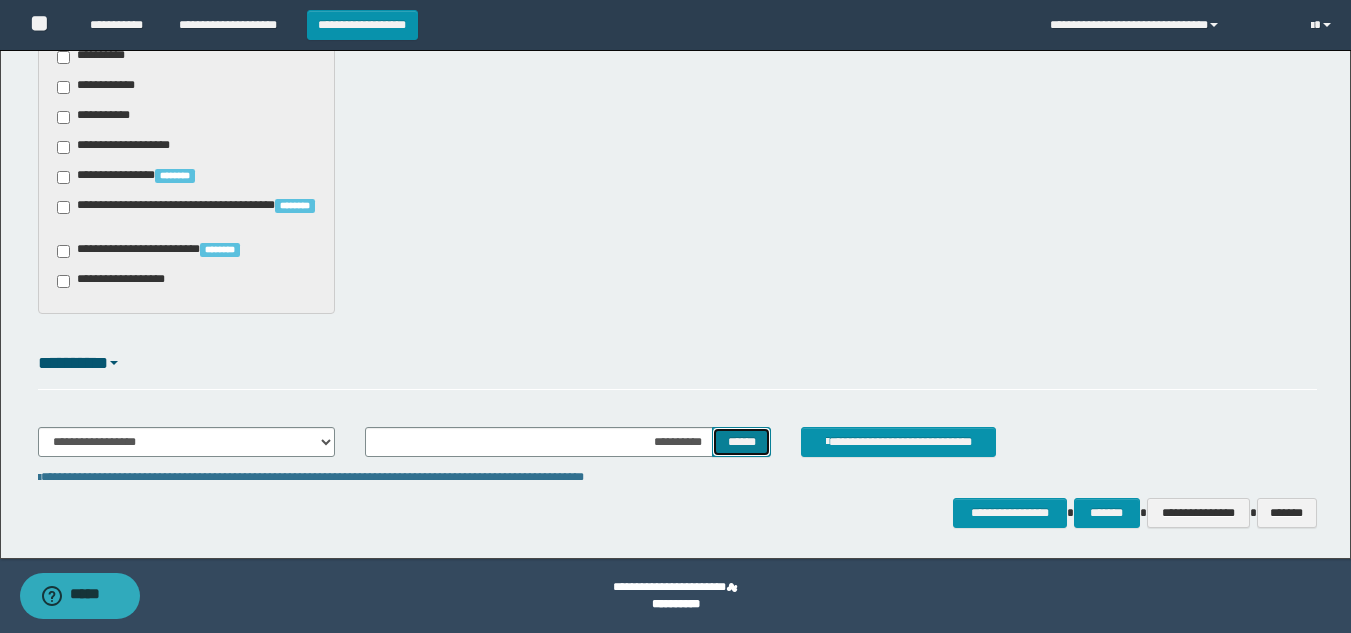click on "******" at bounding box center [741, 442] 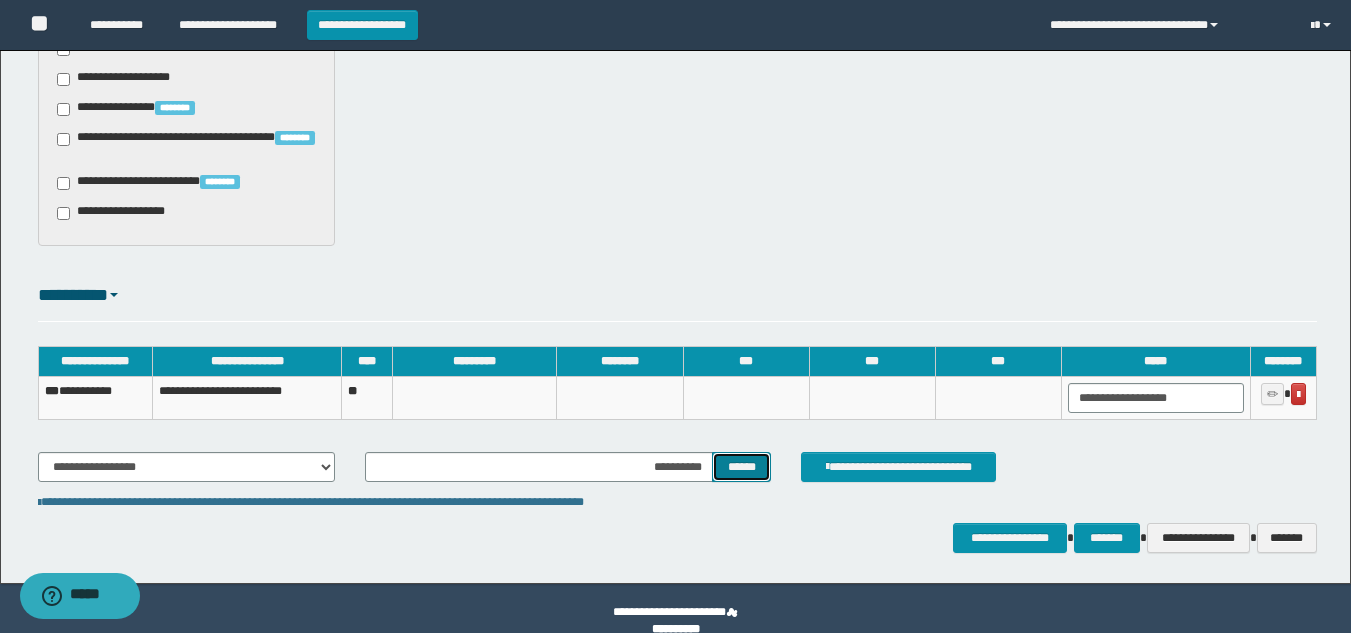 scroll, scrollTop: 1239, scrollLeft: 0, axis: vertical 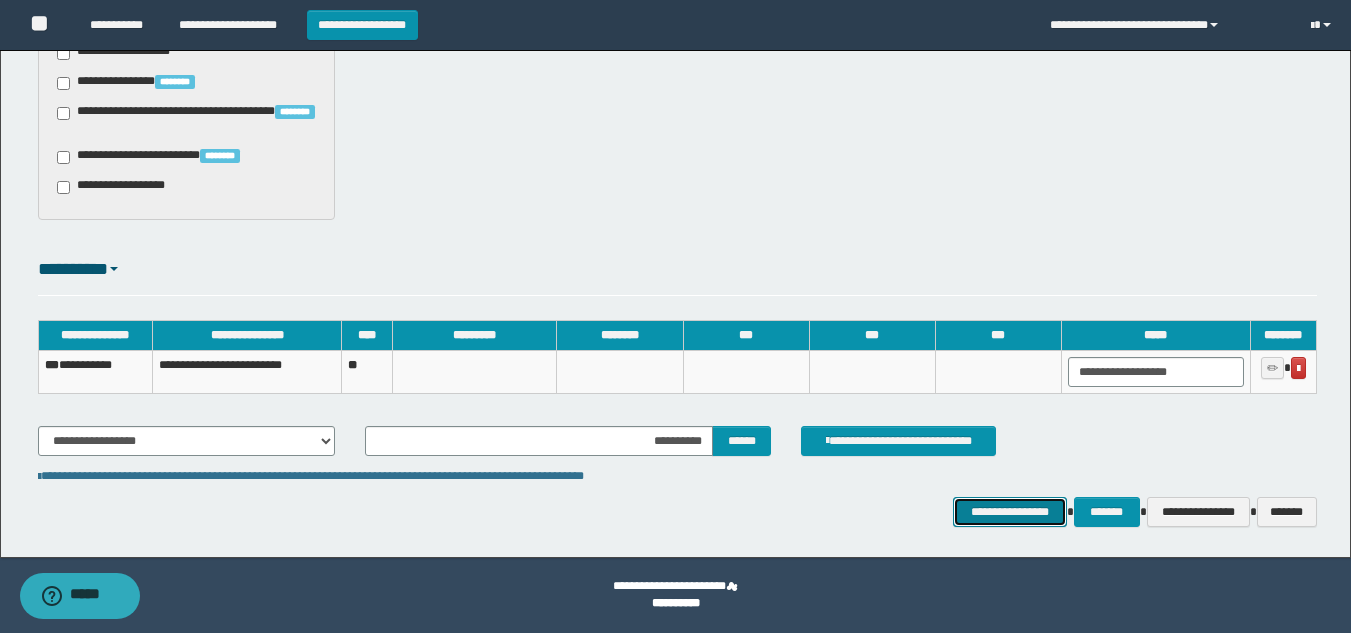 click on "**********" at bounding box center (1009, 512) 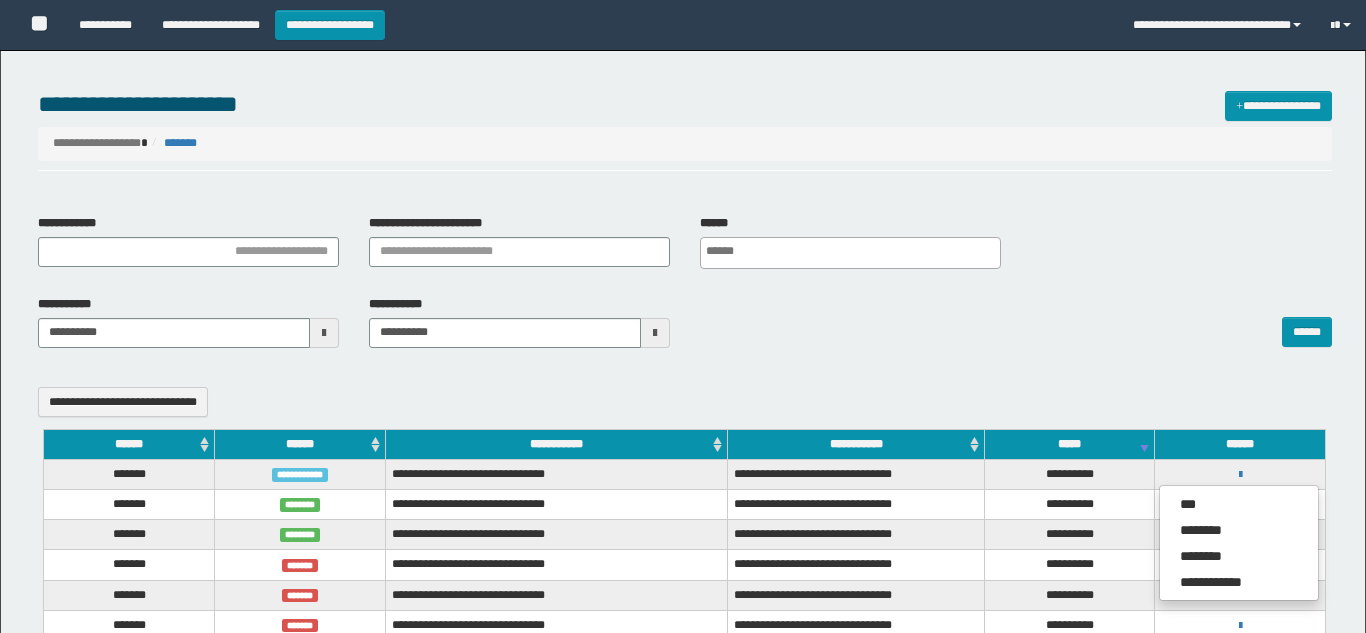 select 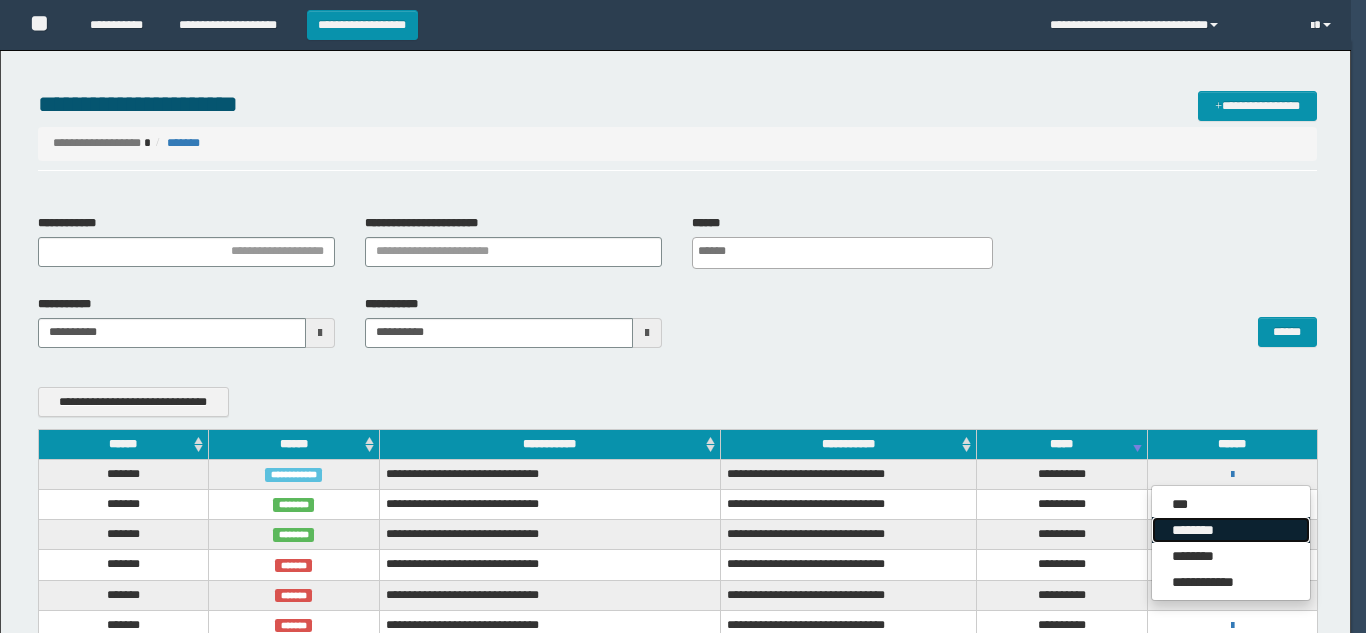 scroll, scrollTop: 100, scrollLeft: 0, axis: vertical 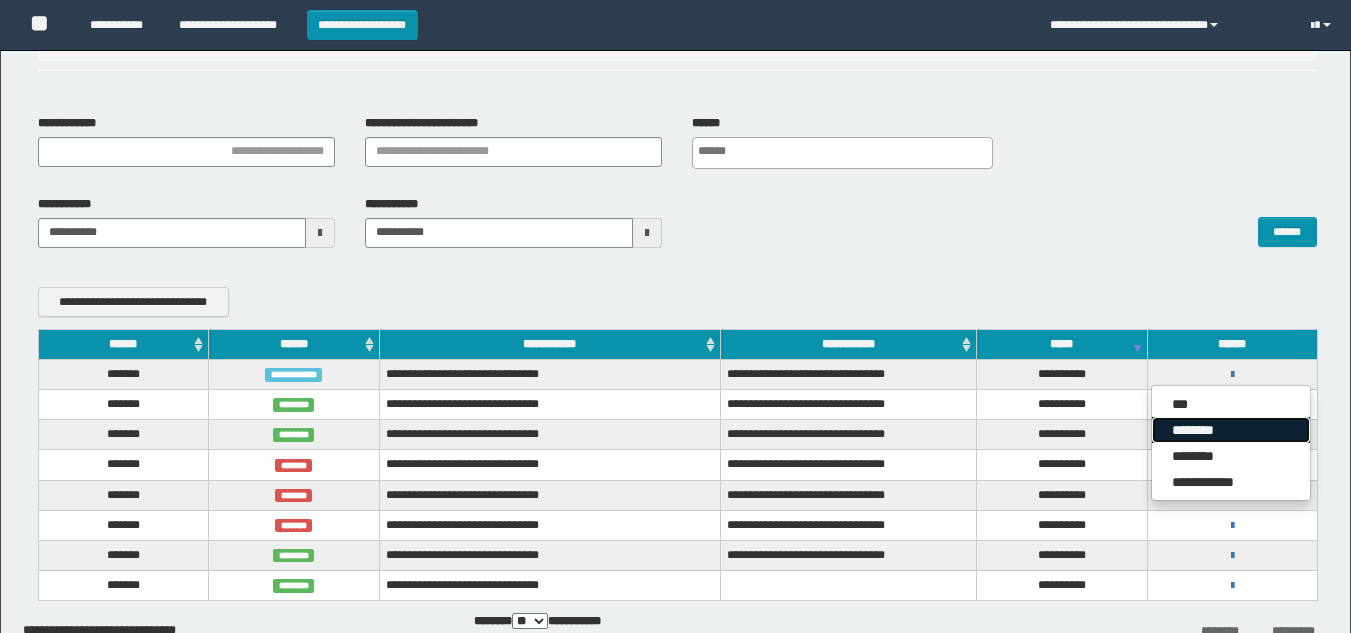 click on "********" at bounding box center [1231, 430] 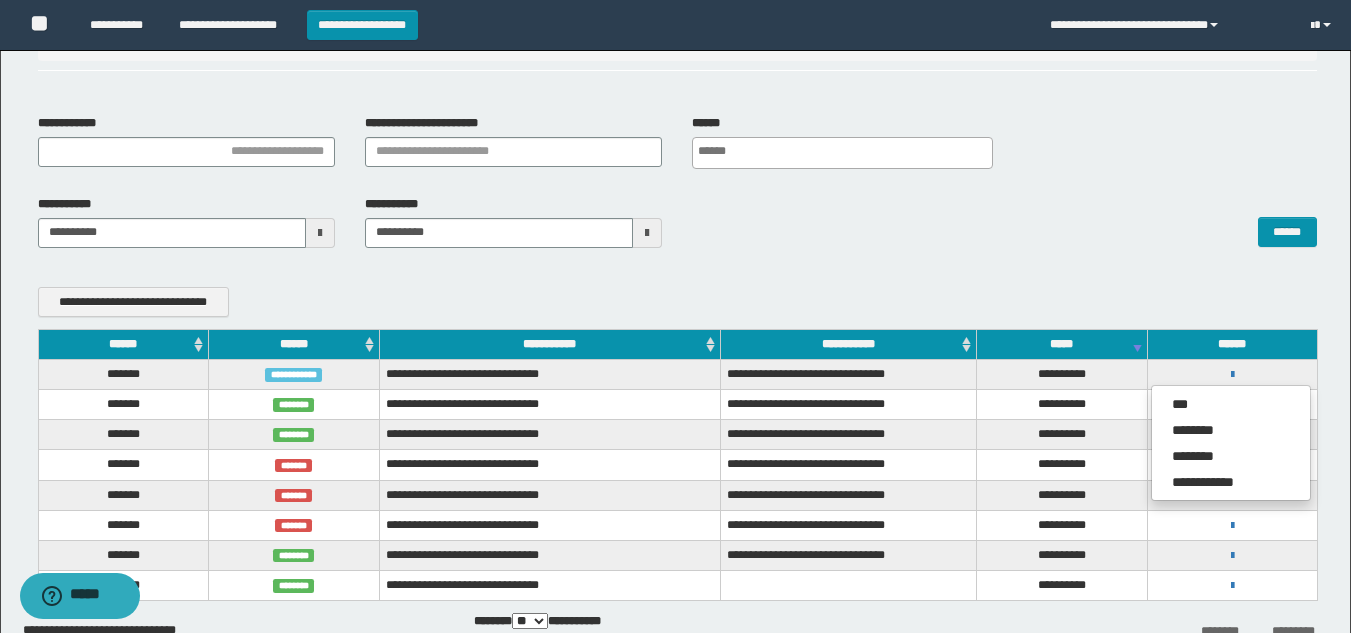 scroll, scrollTop: 0, scrollLeft: 0, axis: both 